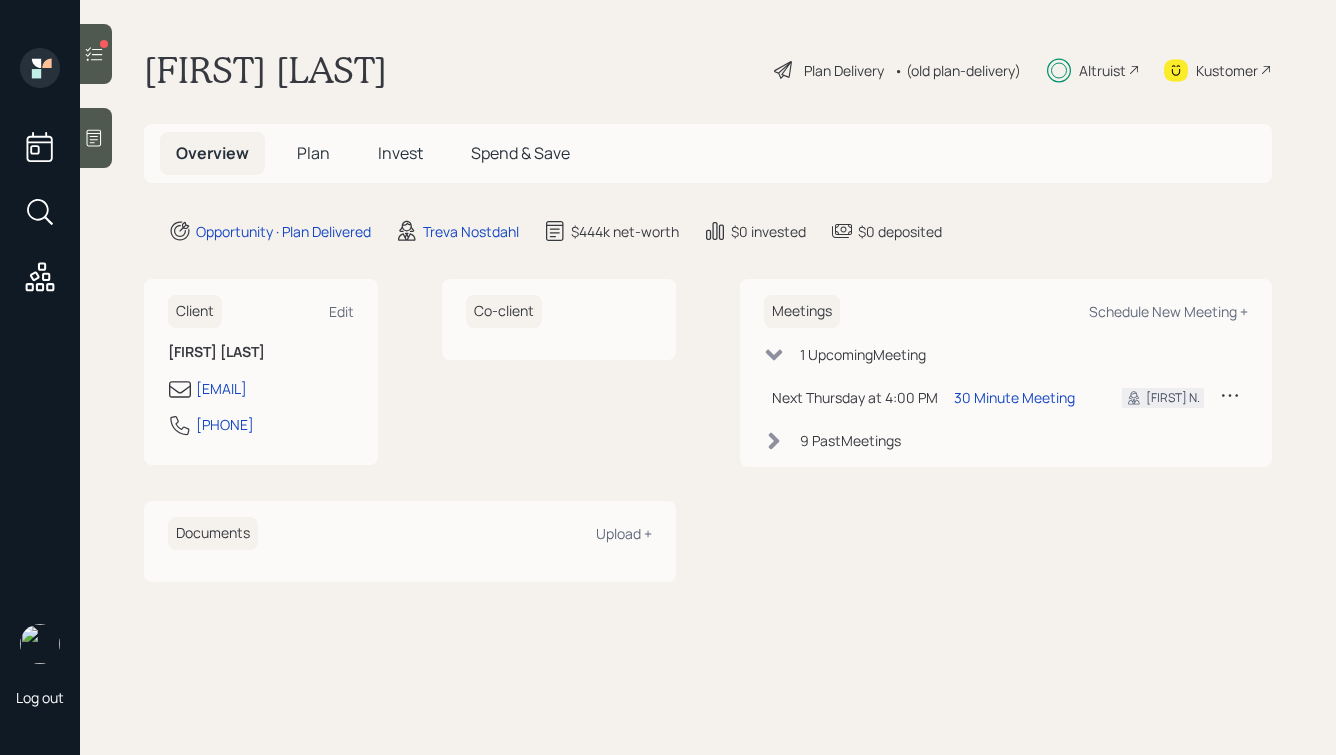 scroll, scrollTop: 0, scrollLeft: 0, axis: both 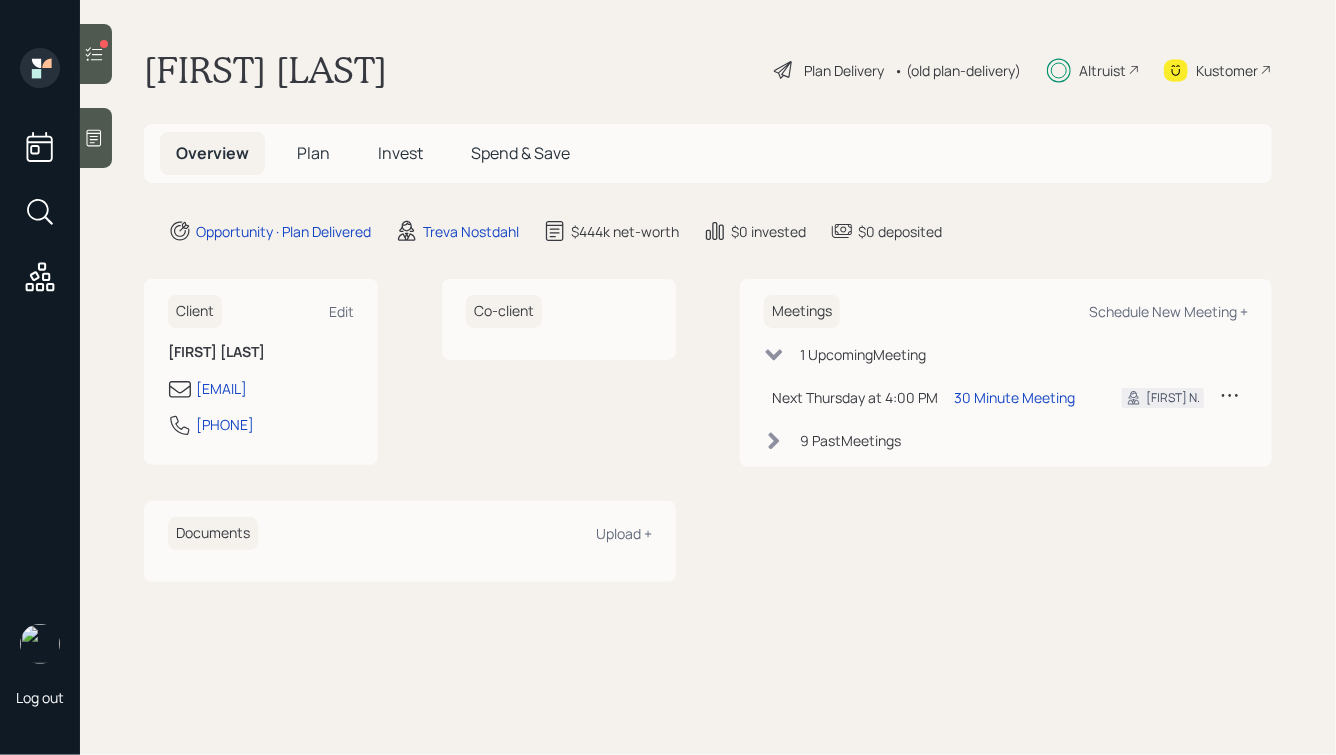 click 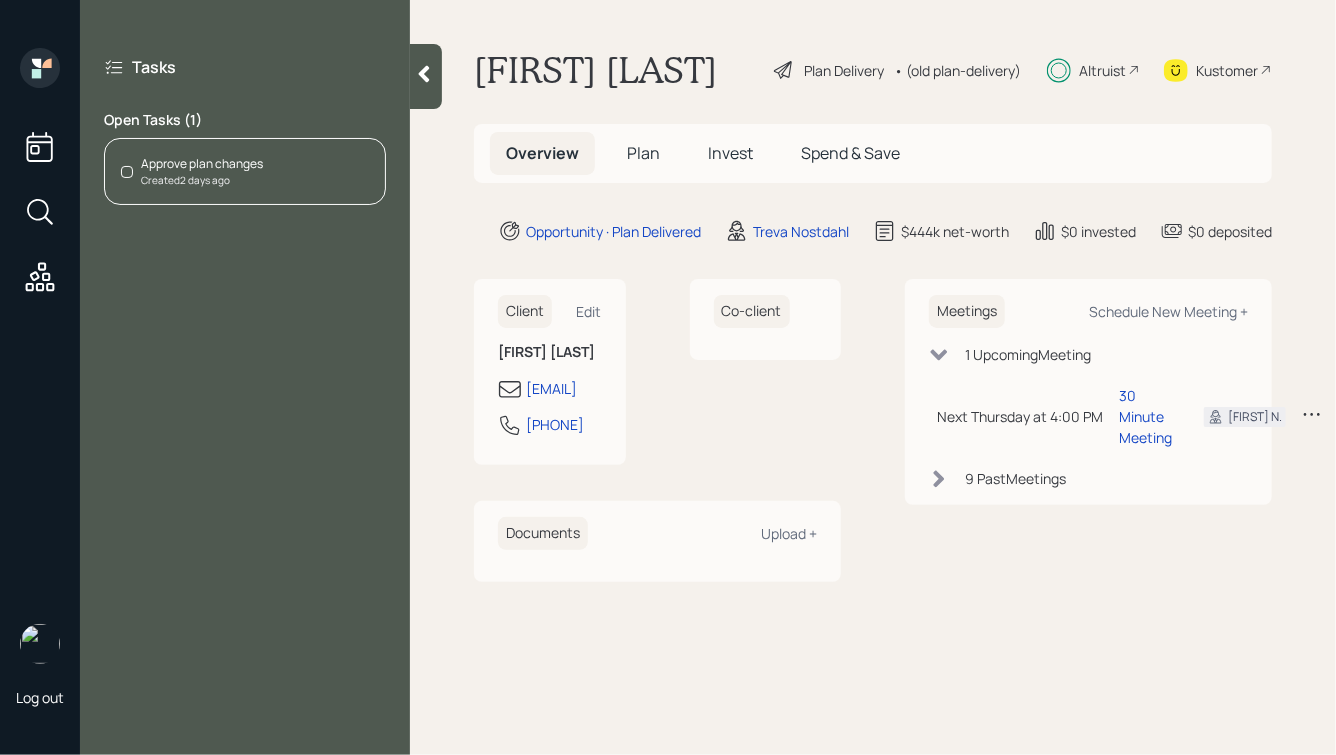 click 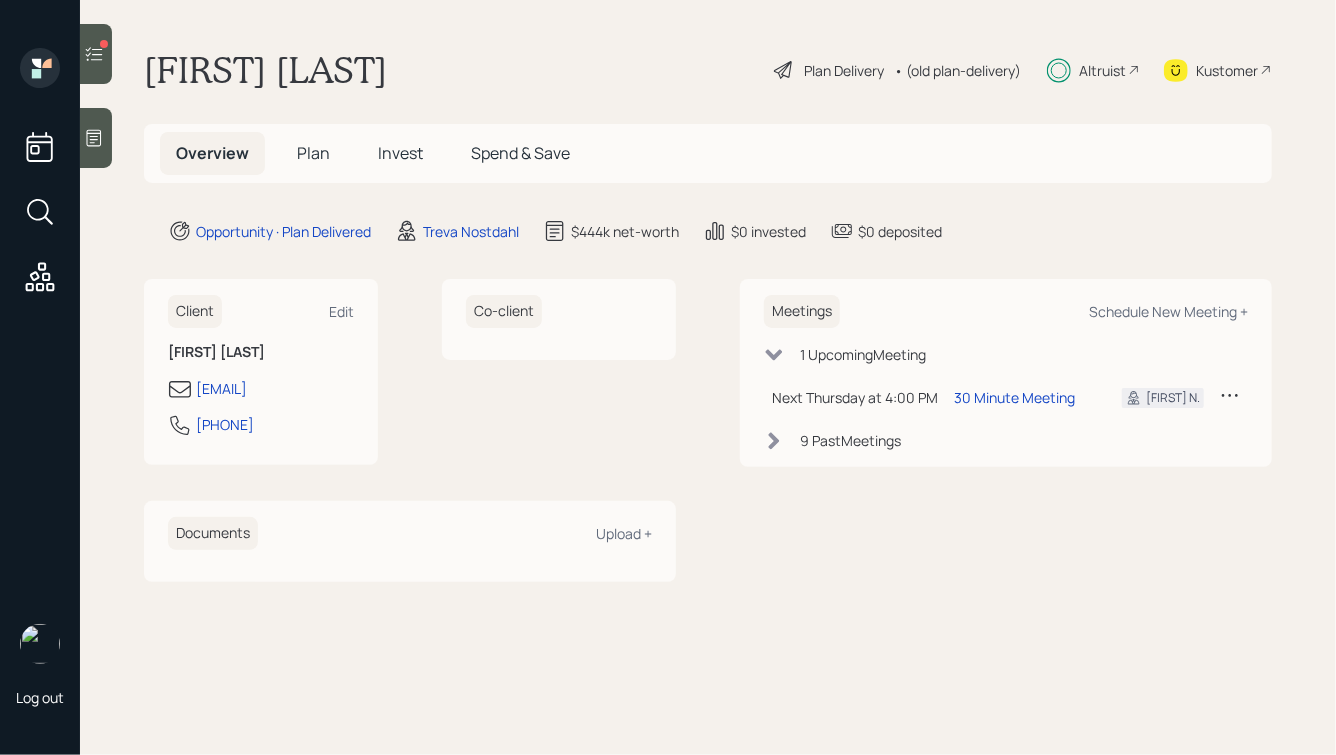 click on "Plan" at bounding box center (313, 153) 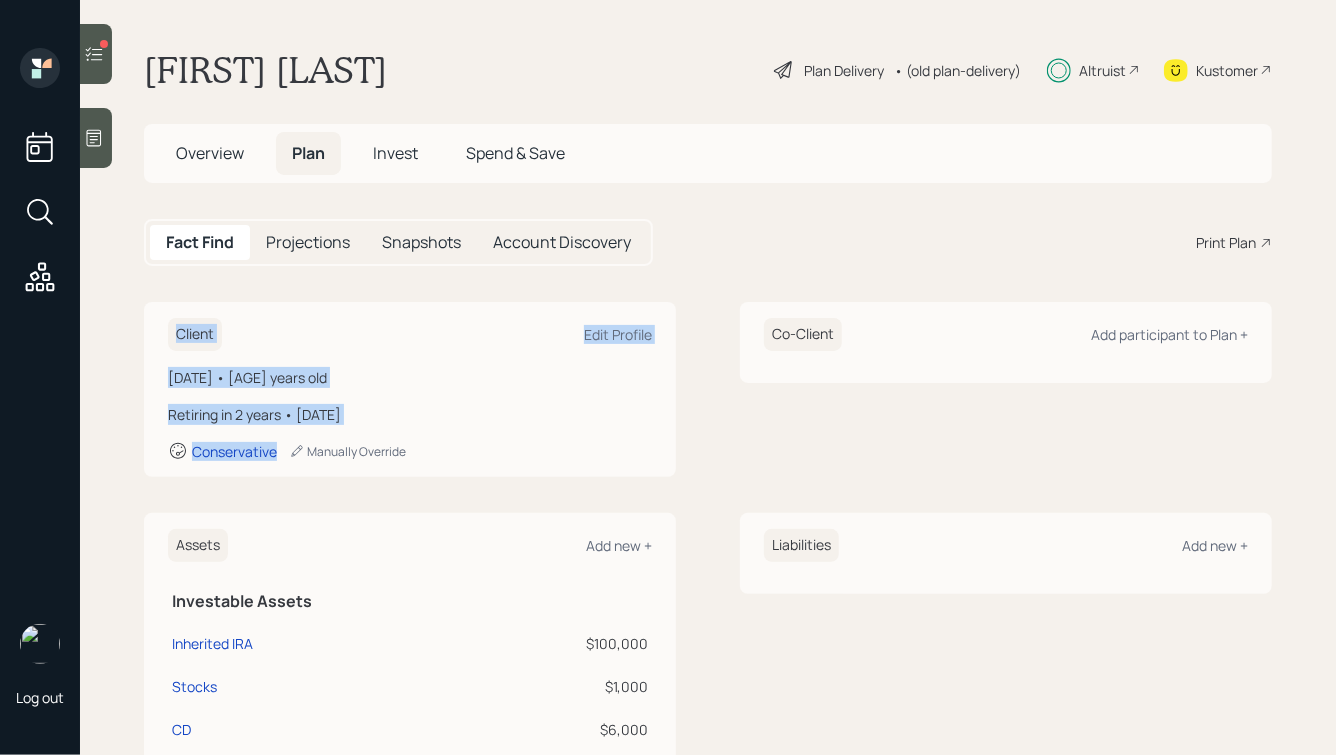 drag, startPoint x: 440, startPoint y: 455, endPoint x: 180, endPoint y: 286, distance: 310.09836 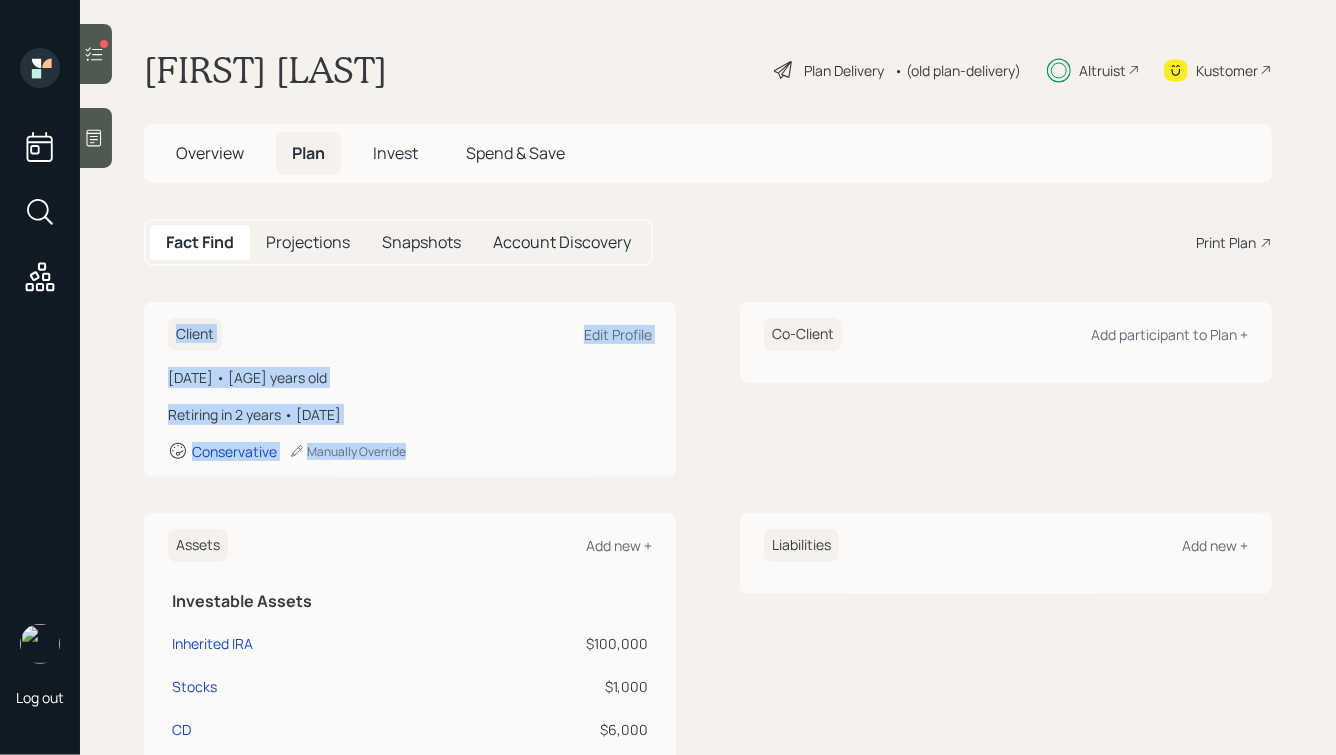 drag, startPoint x: 161, startPoint y: 303, endPoint x: 510, endPoint y: 474, distance: 388.64124 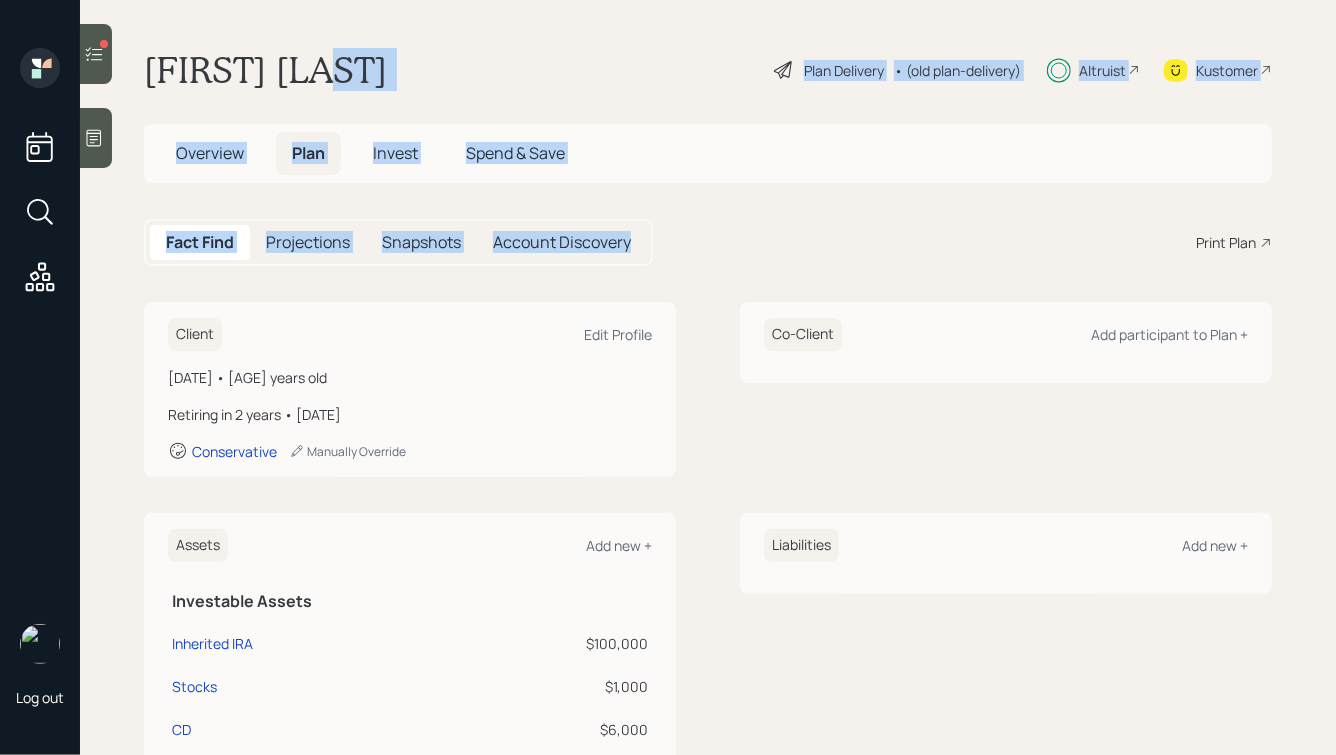 drag, startPoint x: 696, startPoint y: 250, endPoint x: 350, endPoint y: 57, distance: 396.18808 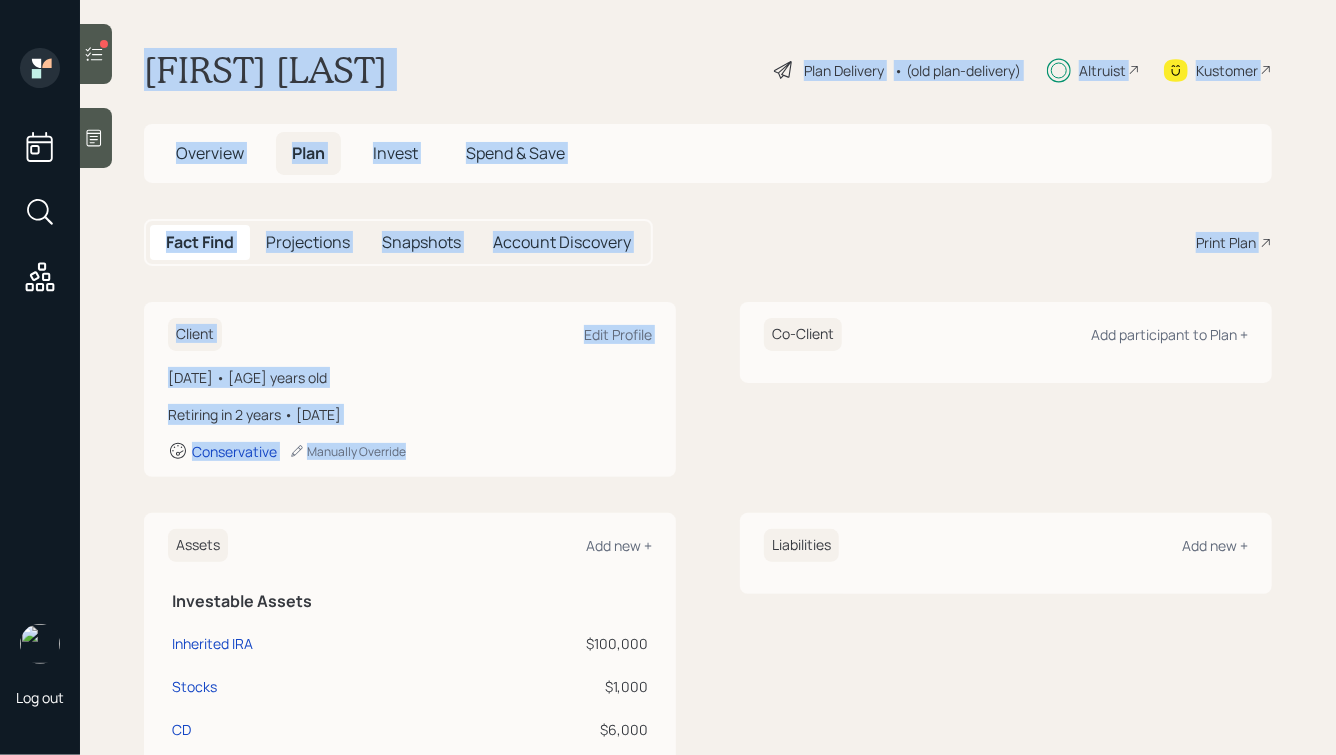 drag, startPoint x: 143, startPoint y: 53, endPoint x: 655, endPoint y: 467, distance: 658.43756 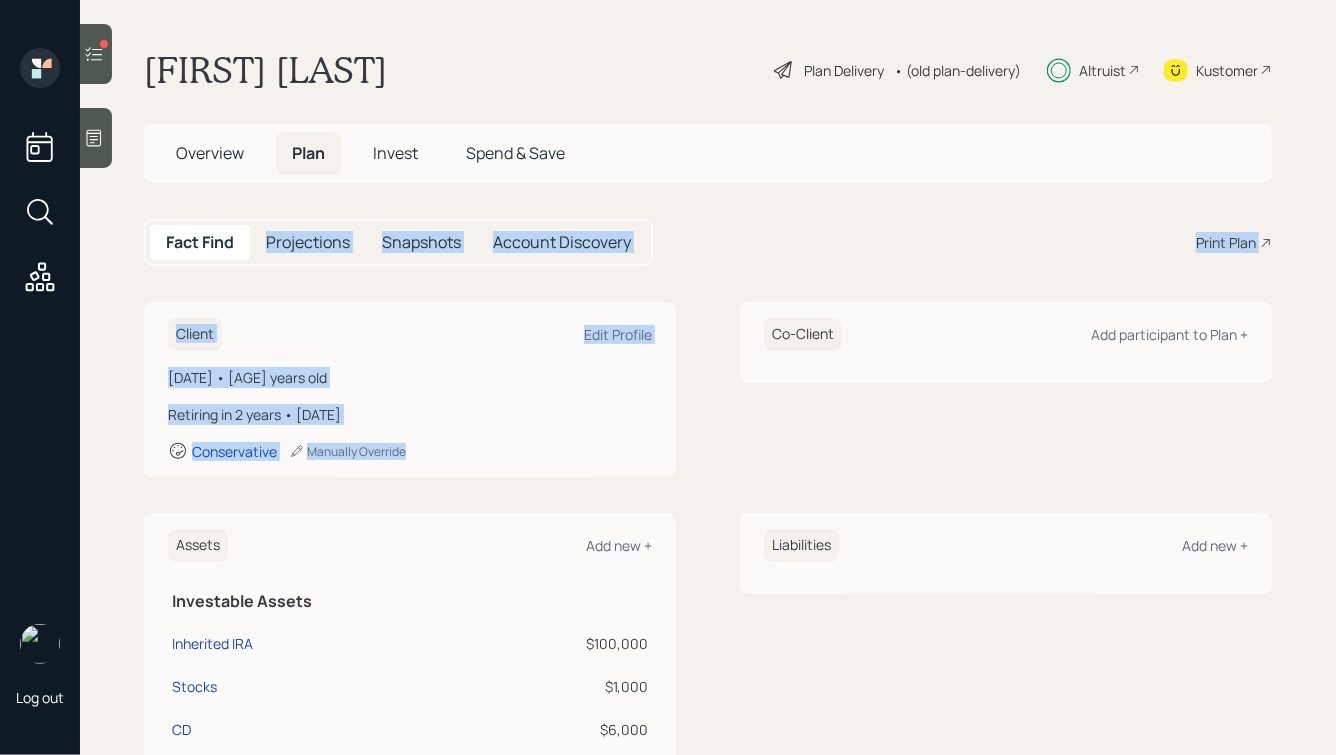 drag, startPoint x: 646, startPoint y: 475, endPoint x: 299, endPoint y: 217, distance: 432.40375 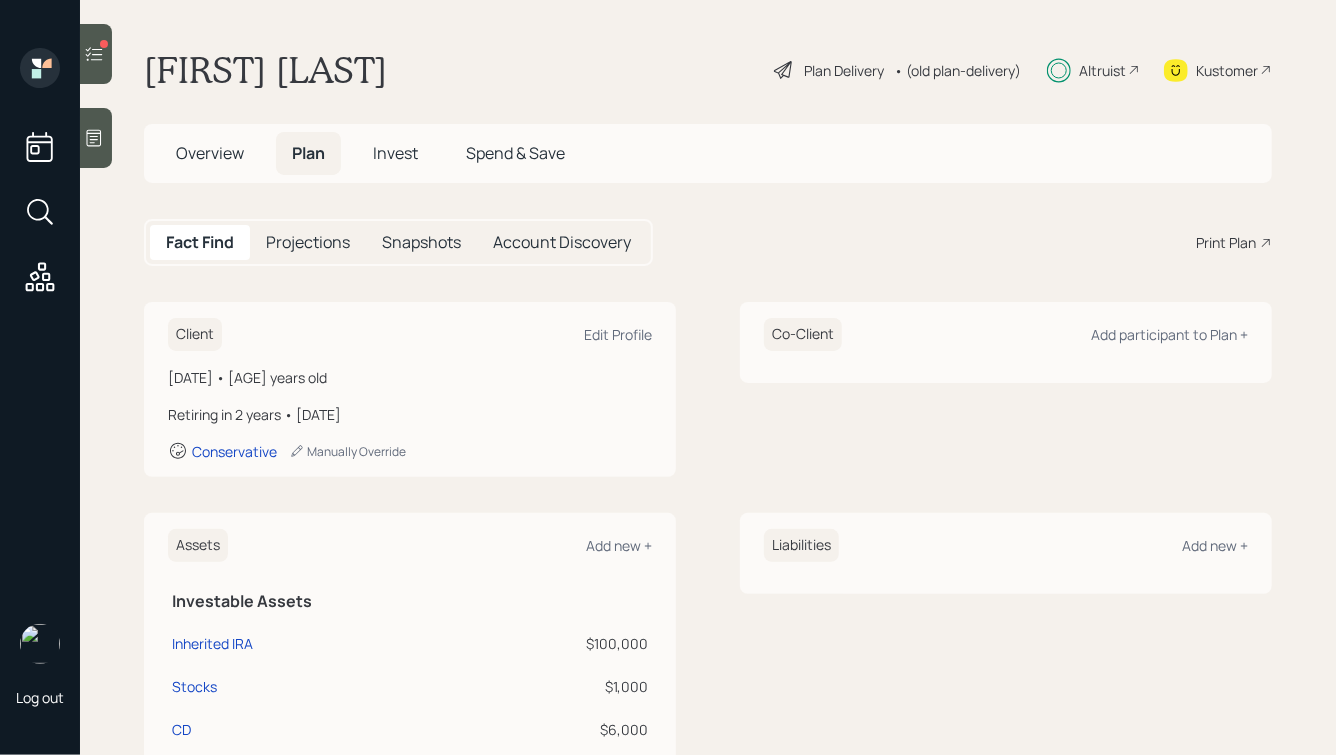 click on "Overview" at bounding box center [210, 153] 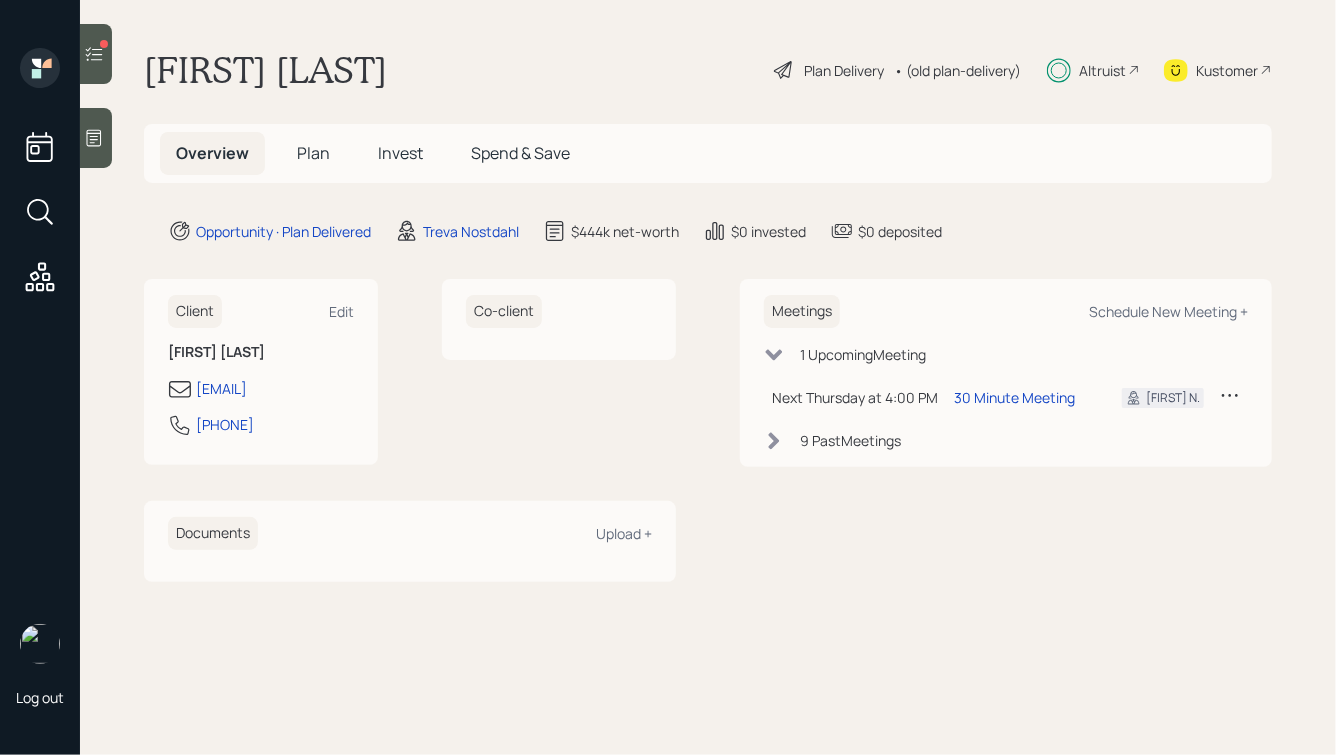 click on "Altruist" at bounding box center [1093, 70] 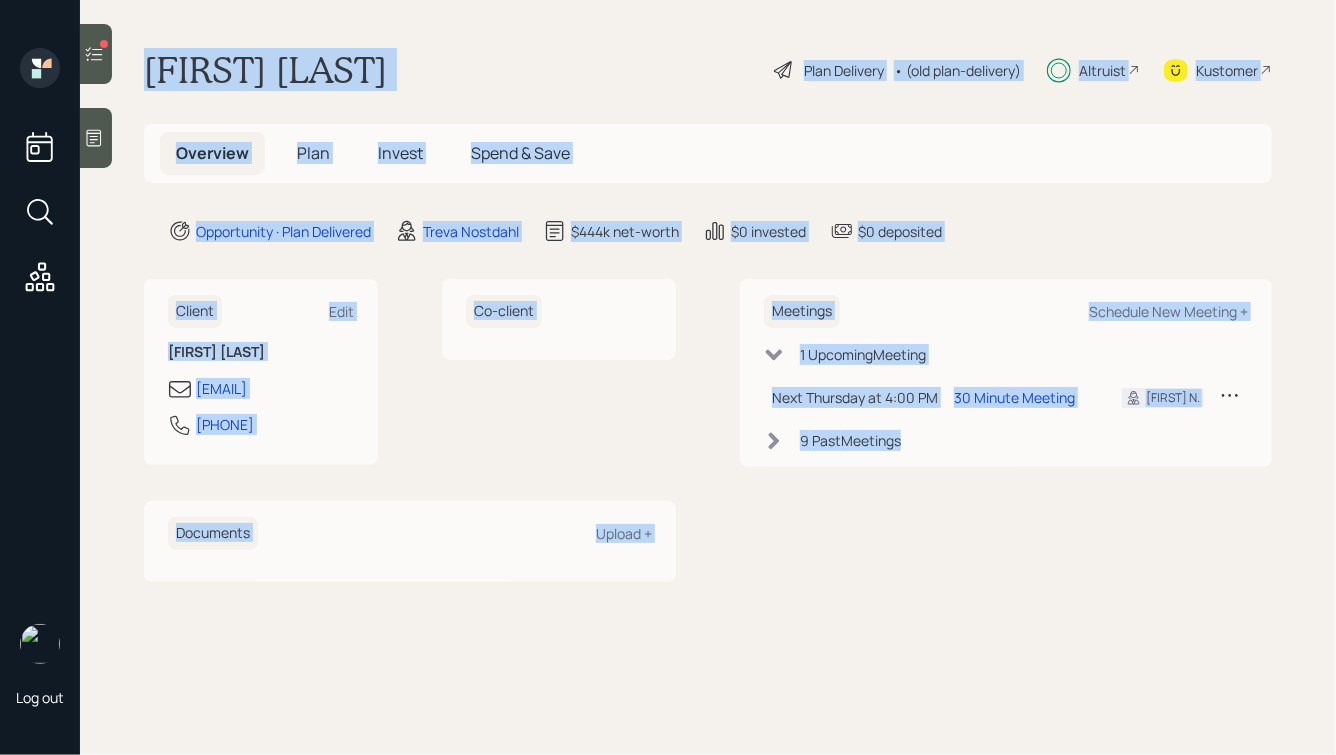 drag, startPoint x: 143, startPoint y: 54, endPoint x: 833, endPoint y: 564, distance: 858.021 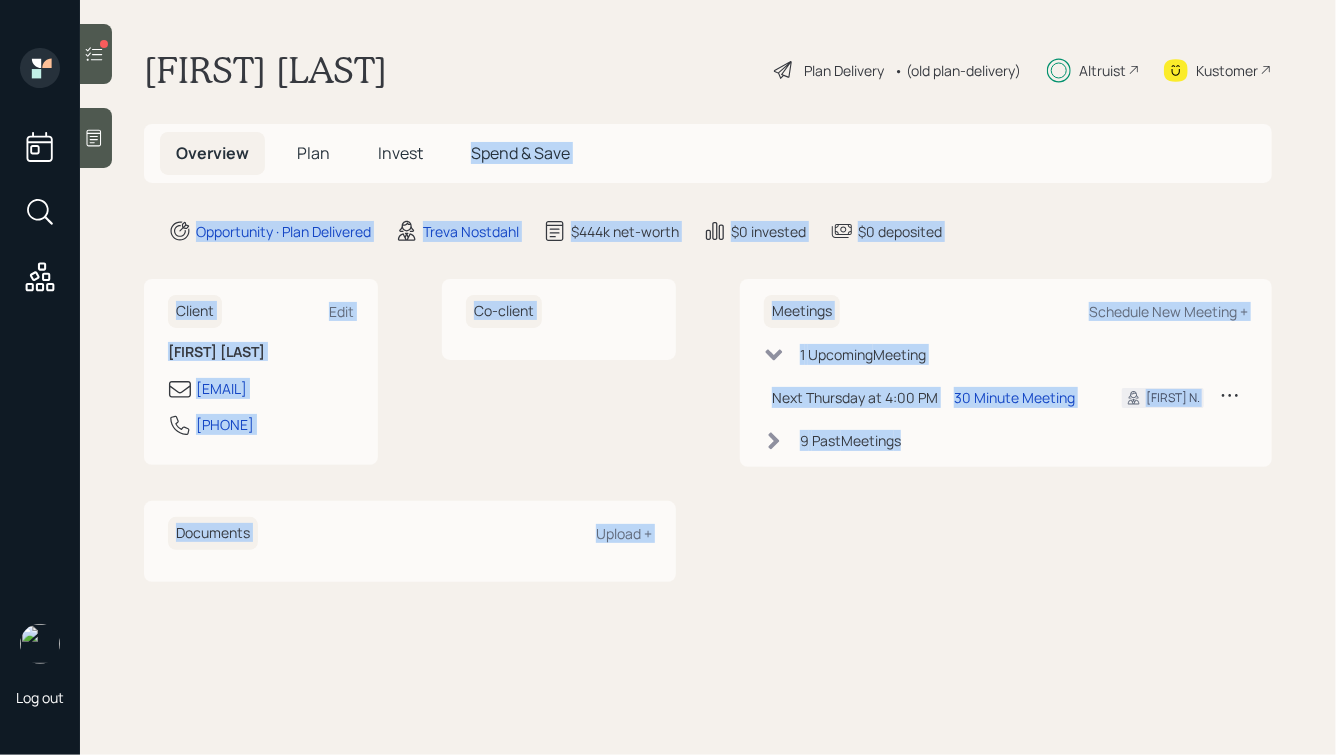 drag, startPoint x: 963, startPoint y: 549, endPoint x: 325, endPoint y: 15, distance: 831.9856 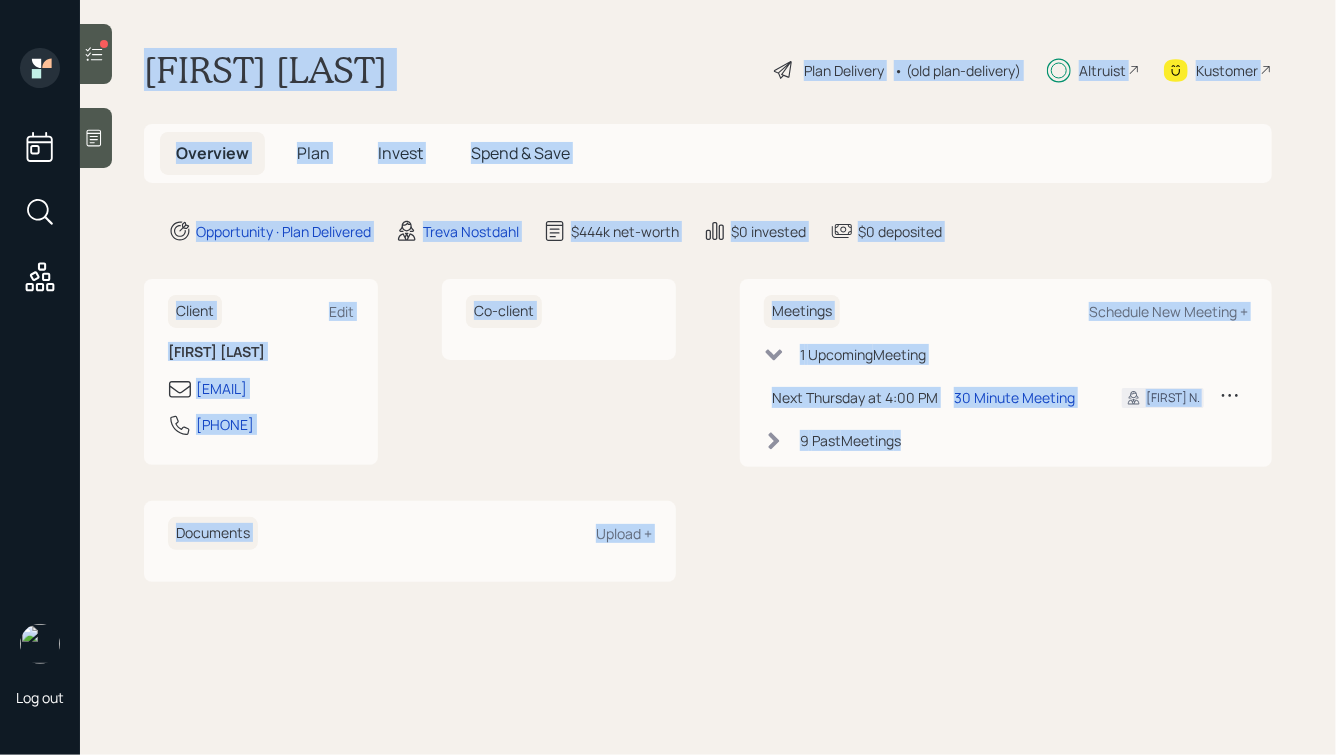 click on "[FIRST] [LAST]" at bounding box center (265, 70) 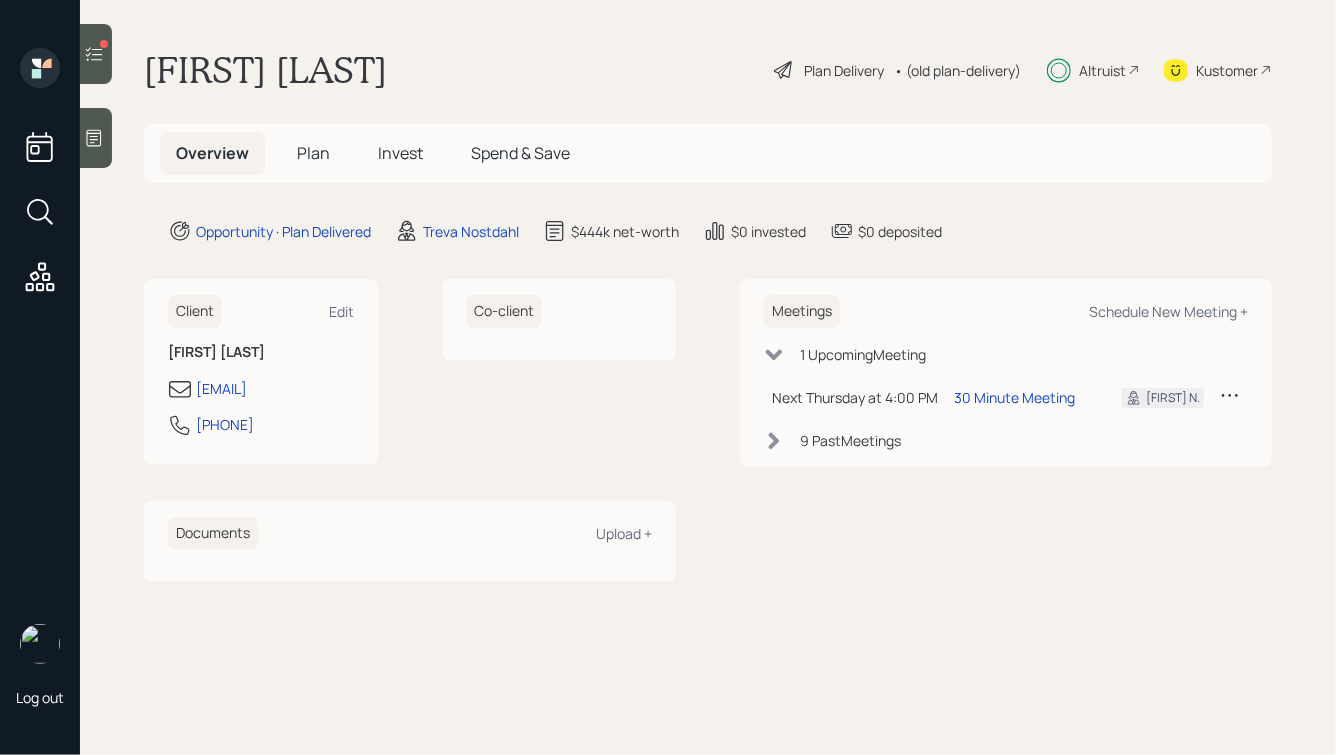 click on "Invest" at bounding box center (400, 153) 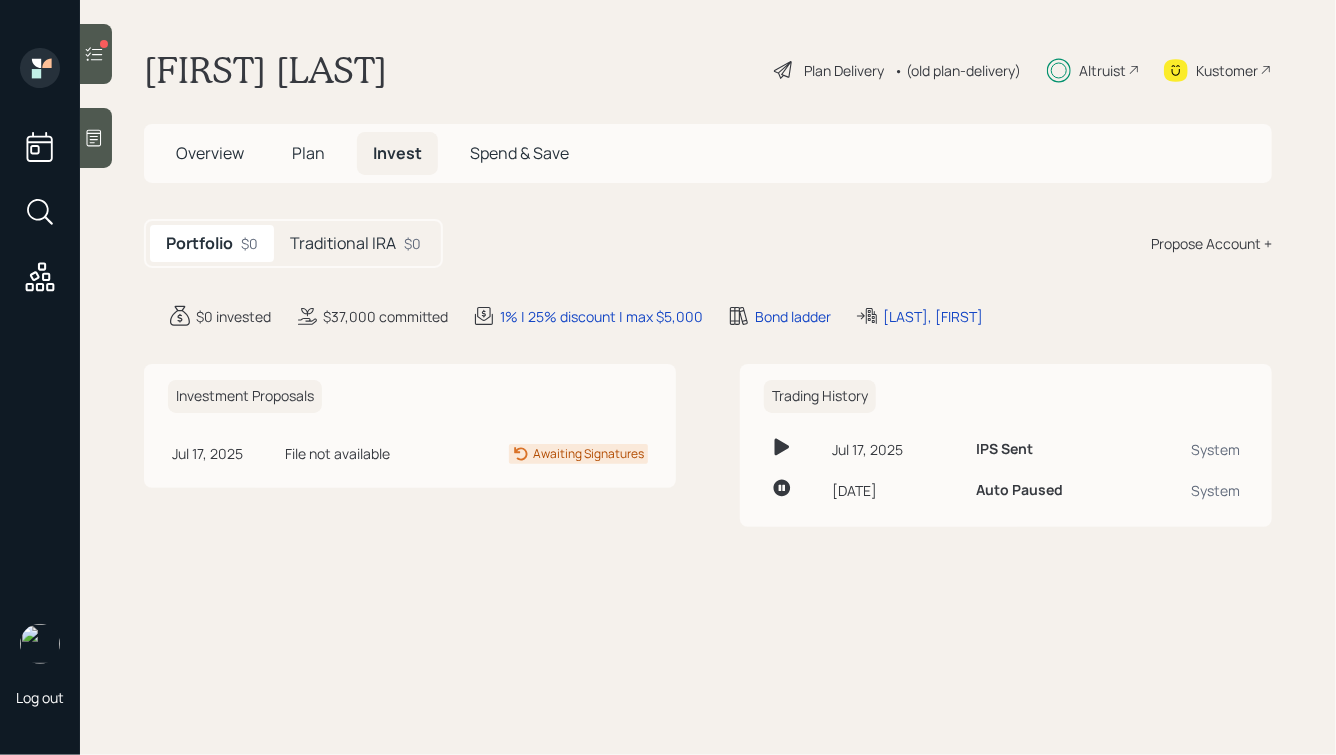 click on "Traditional IRA" at bounding box center (343, 243) 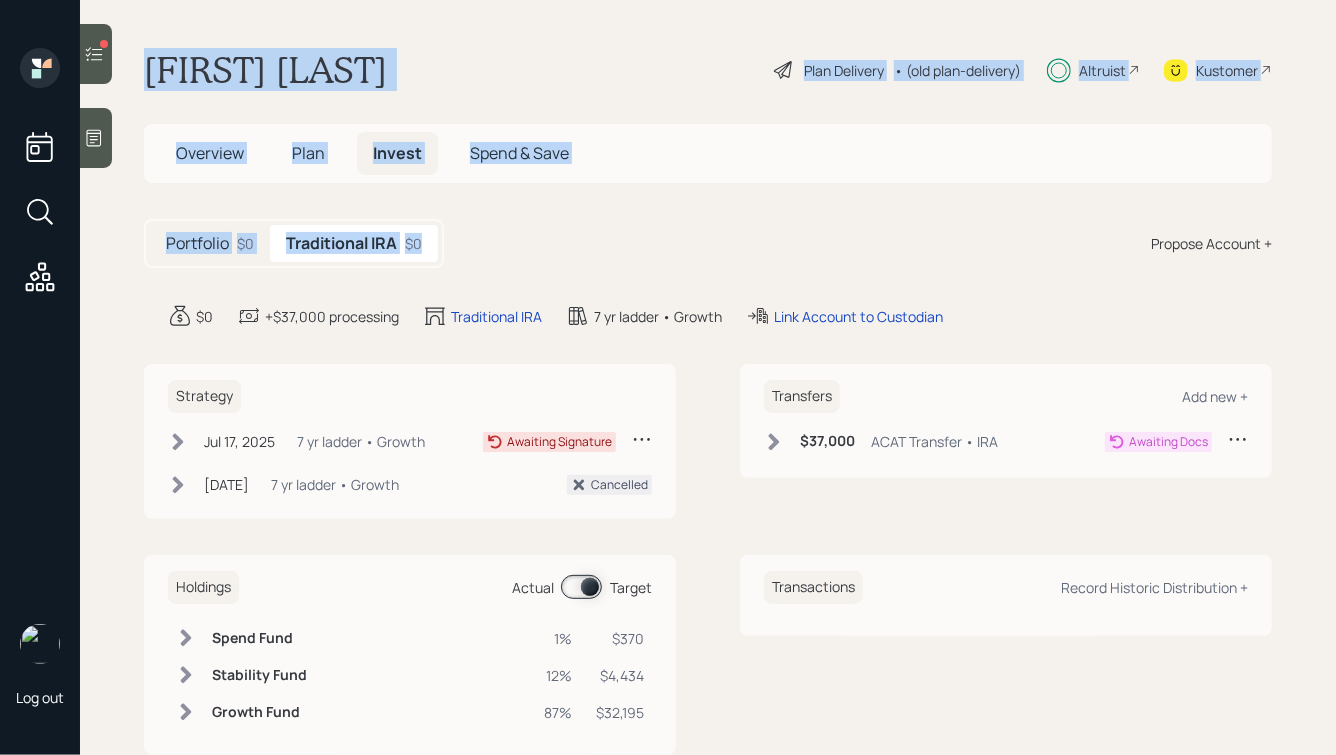 drag, startPoint x: 549, startPoint y: 245, endPoint x: 191, endPoint y: 25, distance: 420.1952 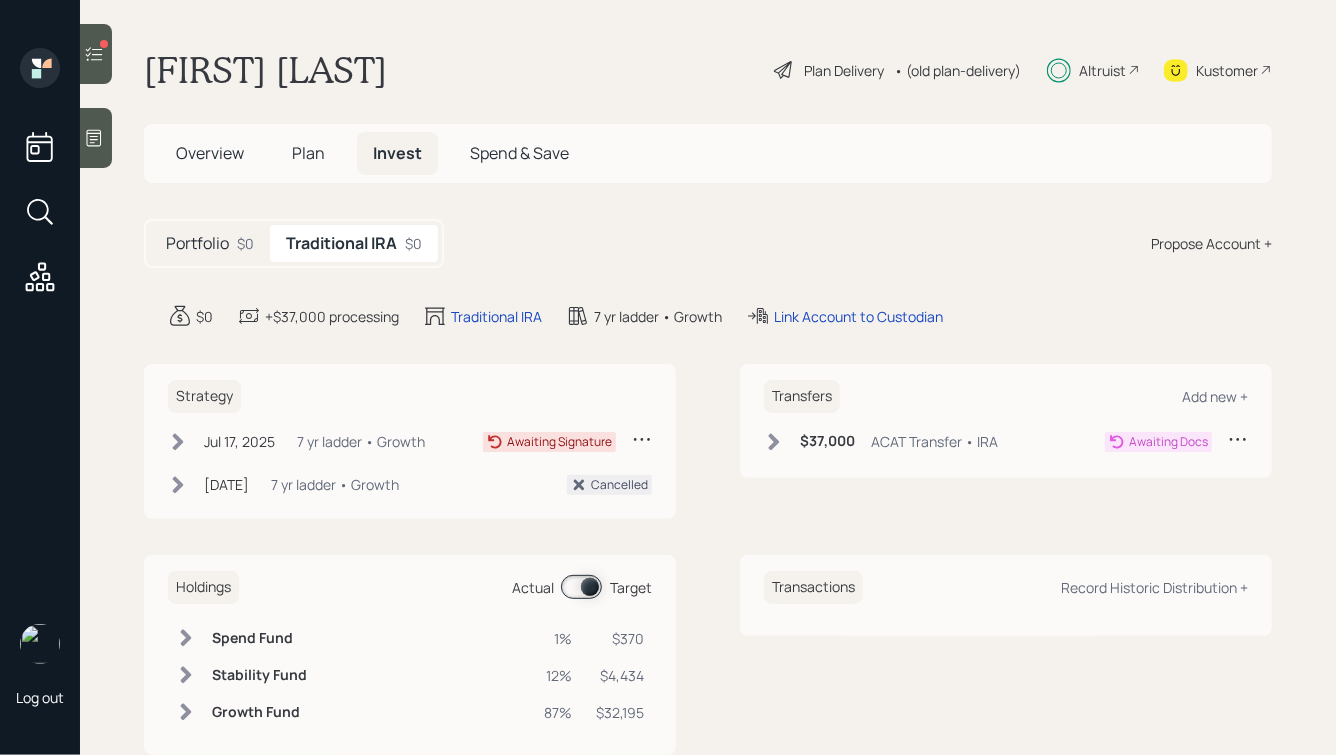 scroll, scrollTop: 47, scrollLeft: 0, axis: vertical 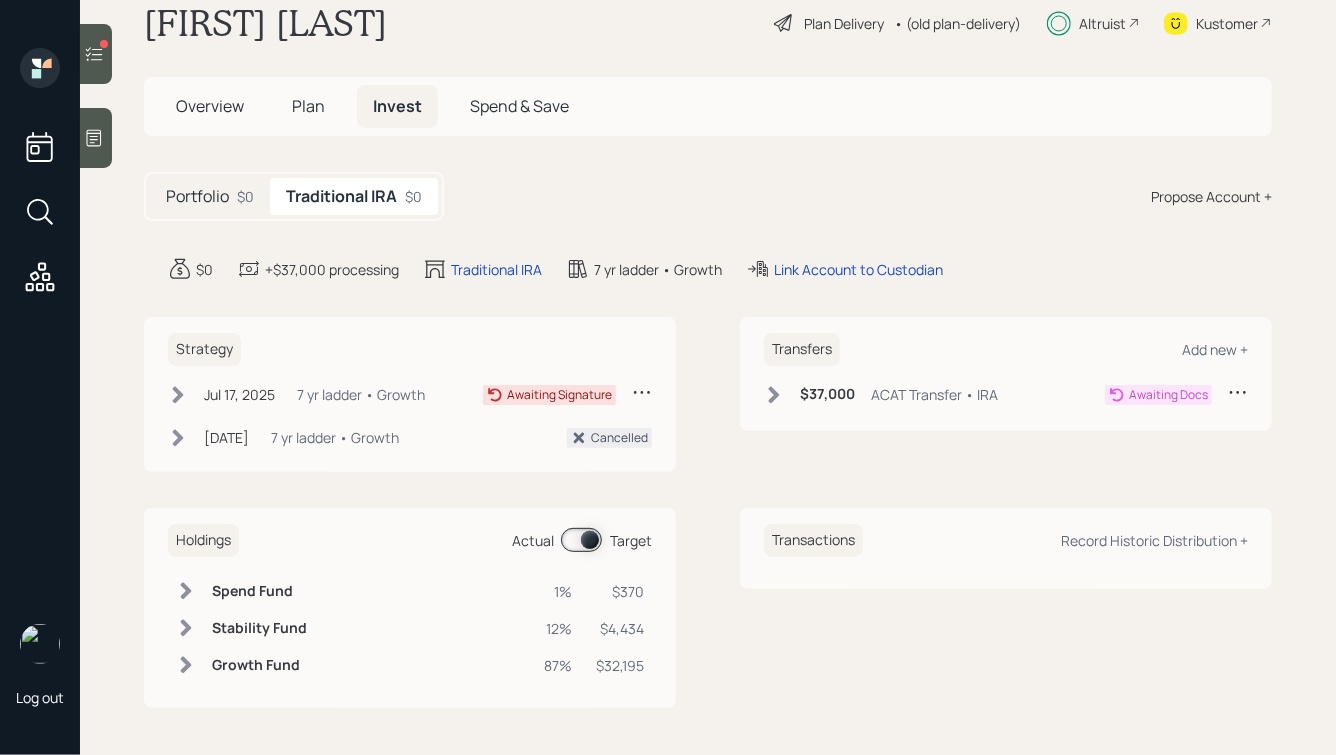 click on "Portfolio" at bounding box center (197, 196) 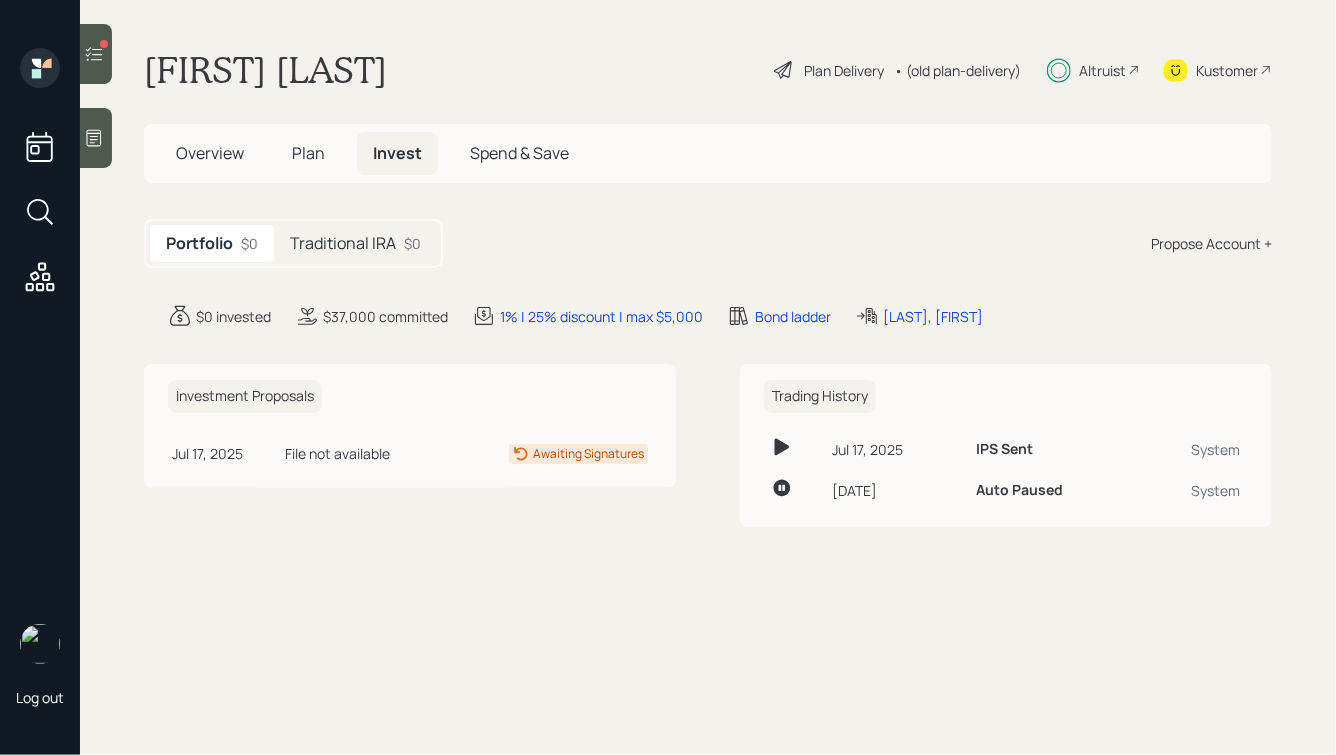 scroll, scrollTop: 0, scrollLeft: 0, axis: both 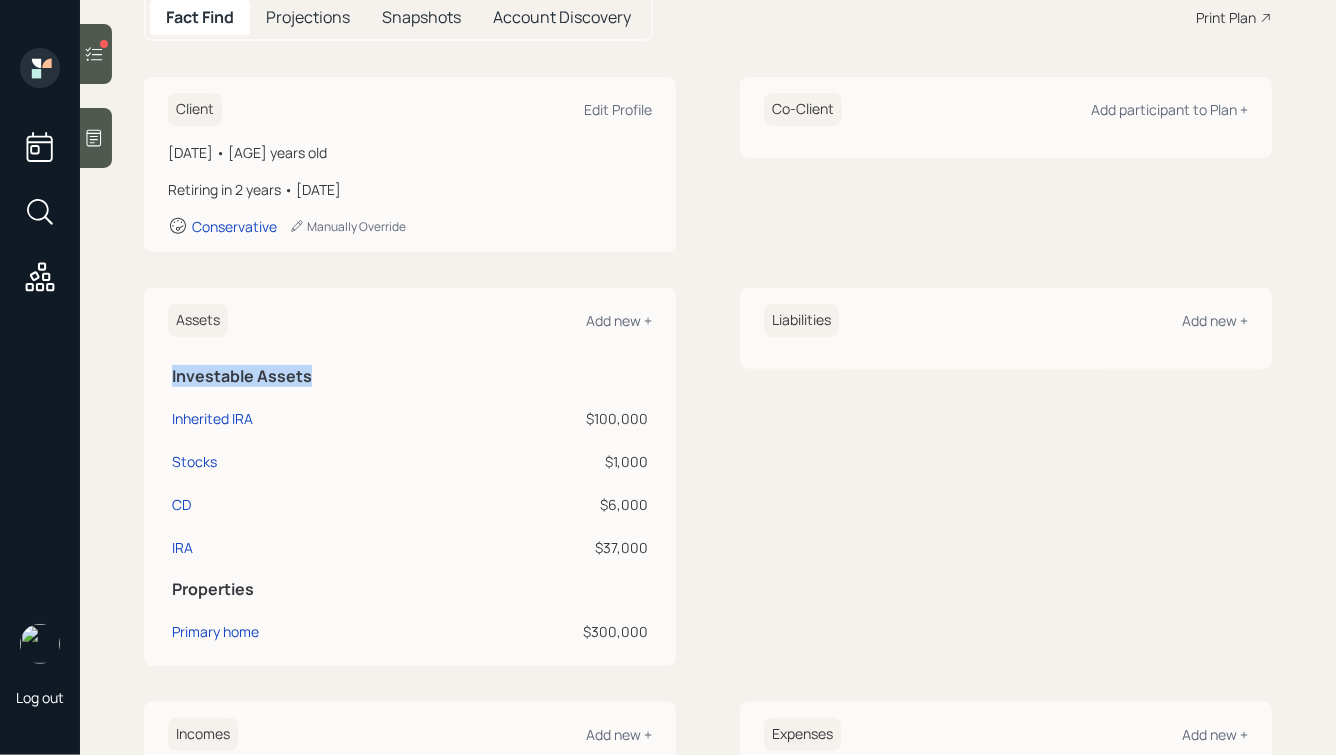 drag, startPoint x: 700, startPoint y: 577, endPoint x: 380, endPoint y: 363, distance: 384.96234 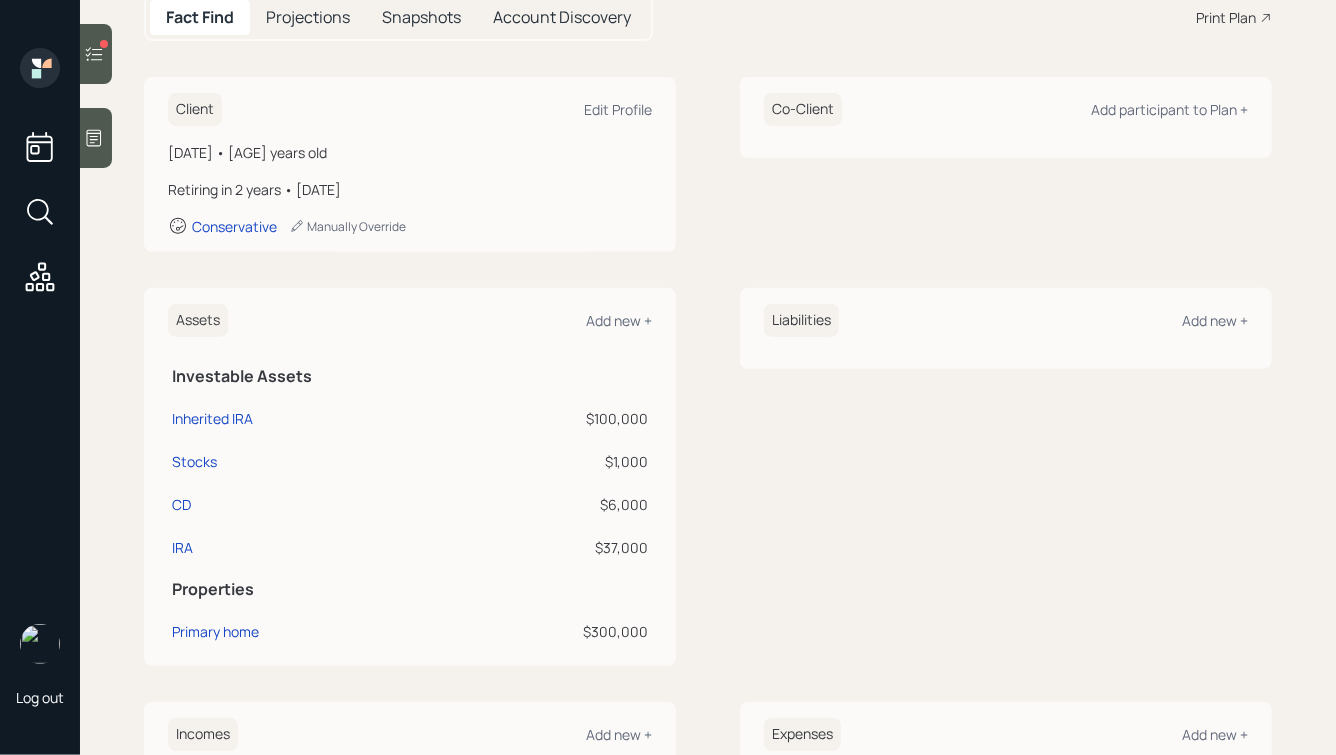 click on "Investable Assets" at bounding box center (410, 373) 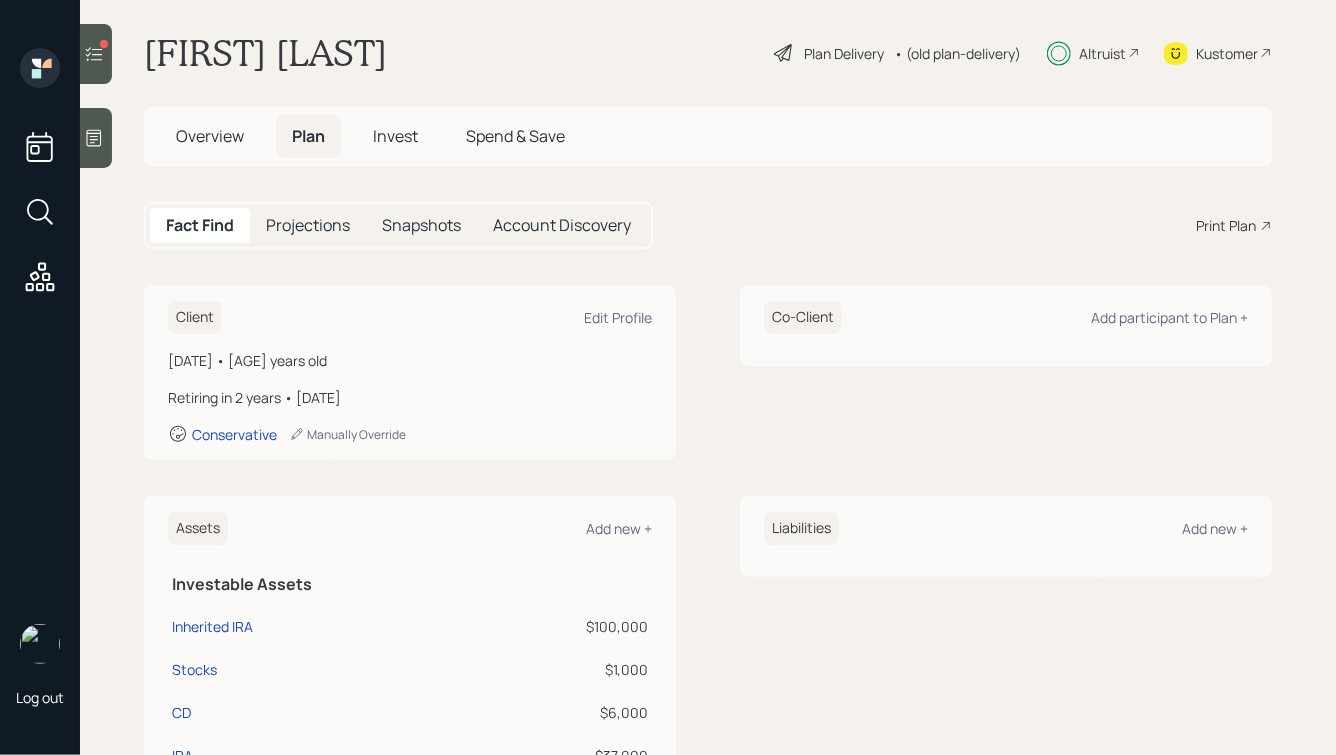 scroll, scrollTop: 2, scrollLeft: 0, axis: vertical 